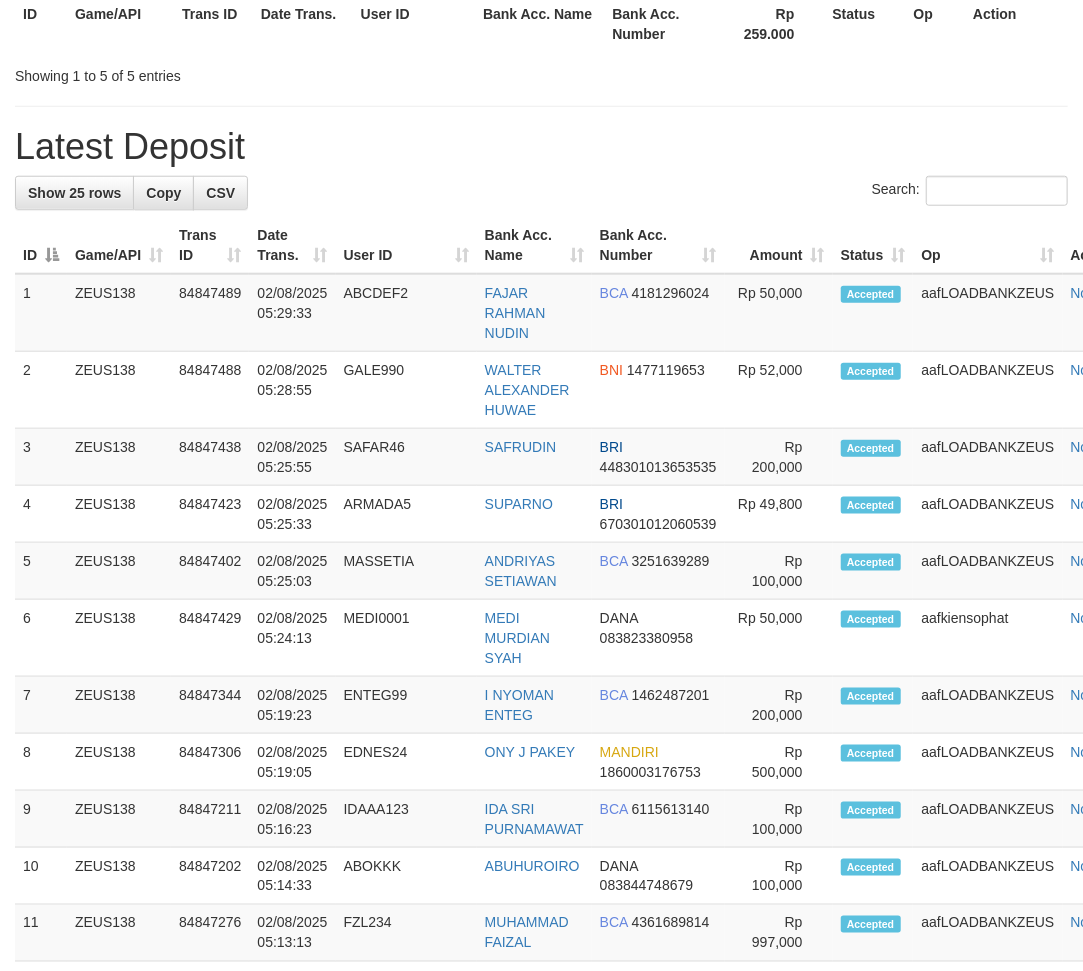 scroll, scrollTop: 565, scrollLeft: 0, axis: vertical 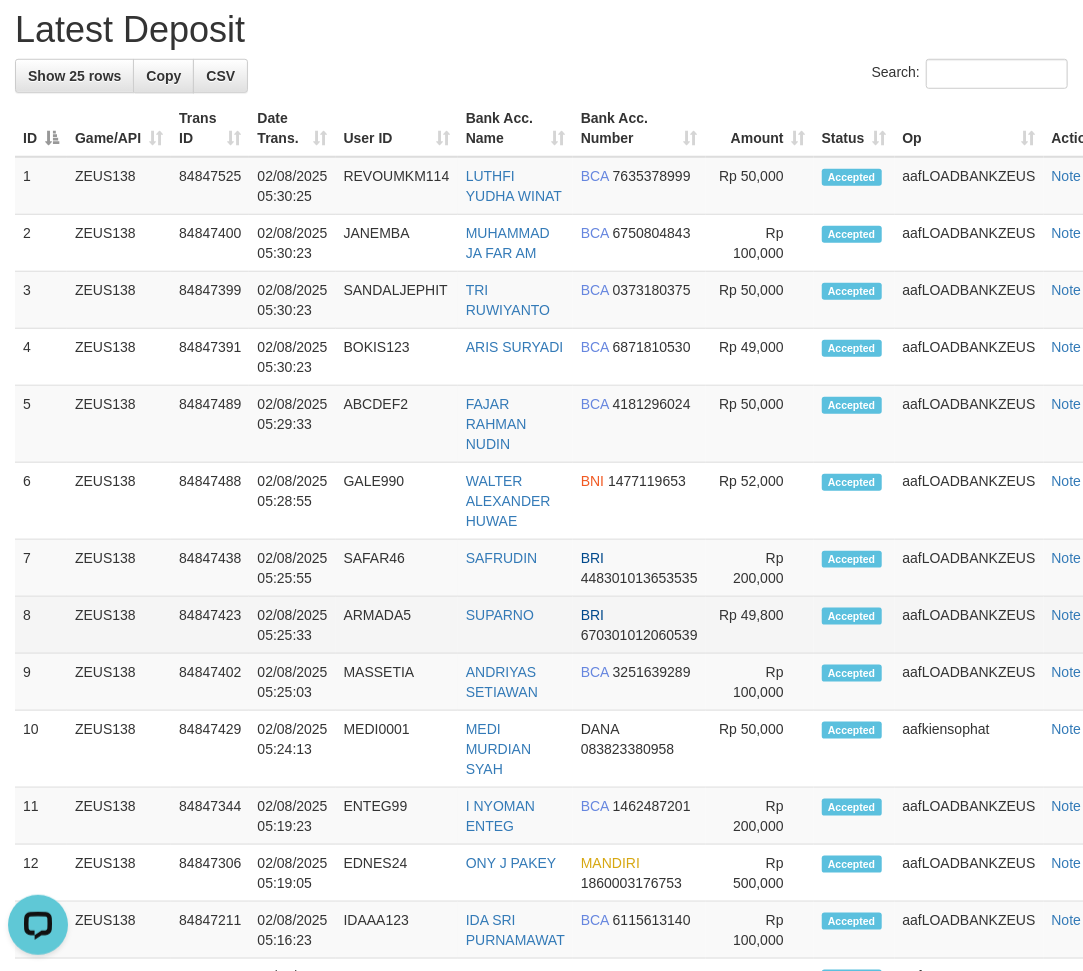 drag, startPoint x: 552, startPoint y: 601, endPoint x: 1067, endPoint y: 625, distance: 515.5589 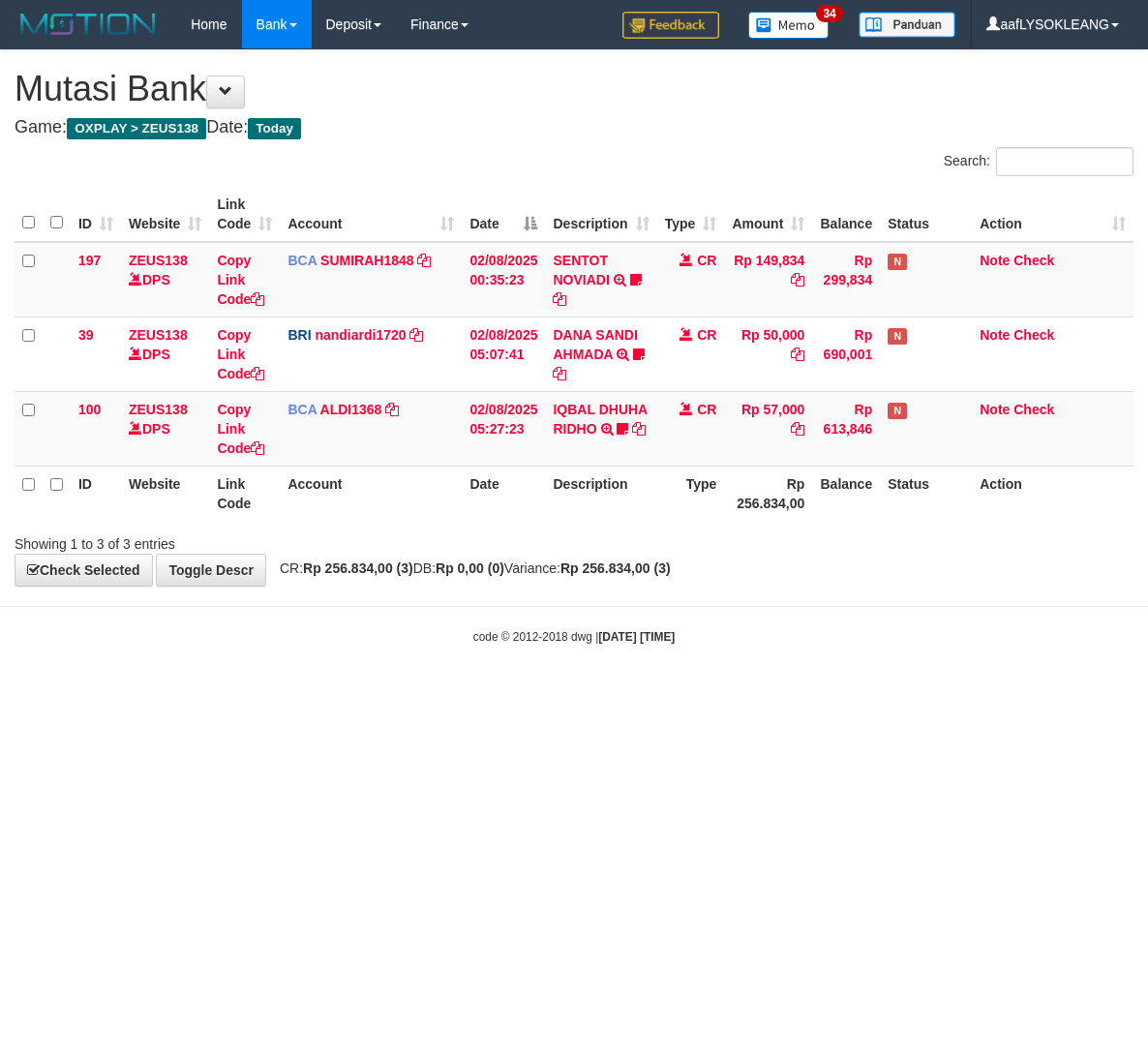 click on "Toggle navigation
Home
Bank
Account List
Load
By Website
Group
[OXPLAY]													ZEUS138
By Load Group (DPS)
Sync" at bounding box center [574, 347] 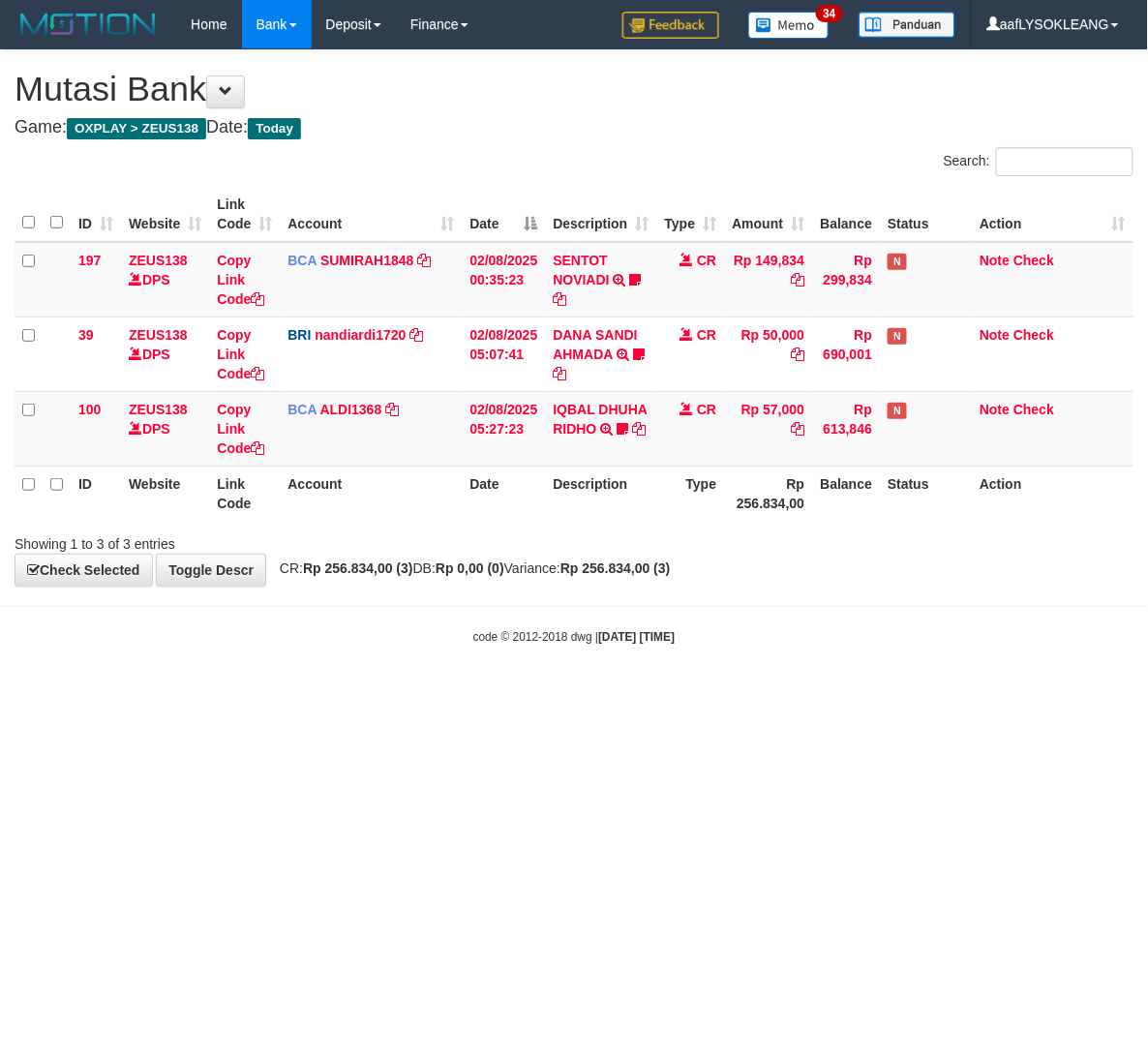 drag, startPoint x: 787, startPoint y: 598, endPoint x: 763, endPoint y: 581, distance: 29.410882 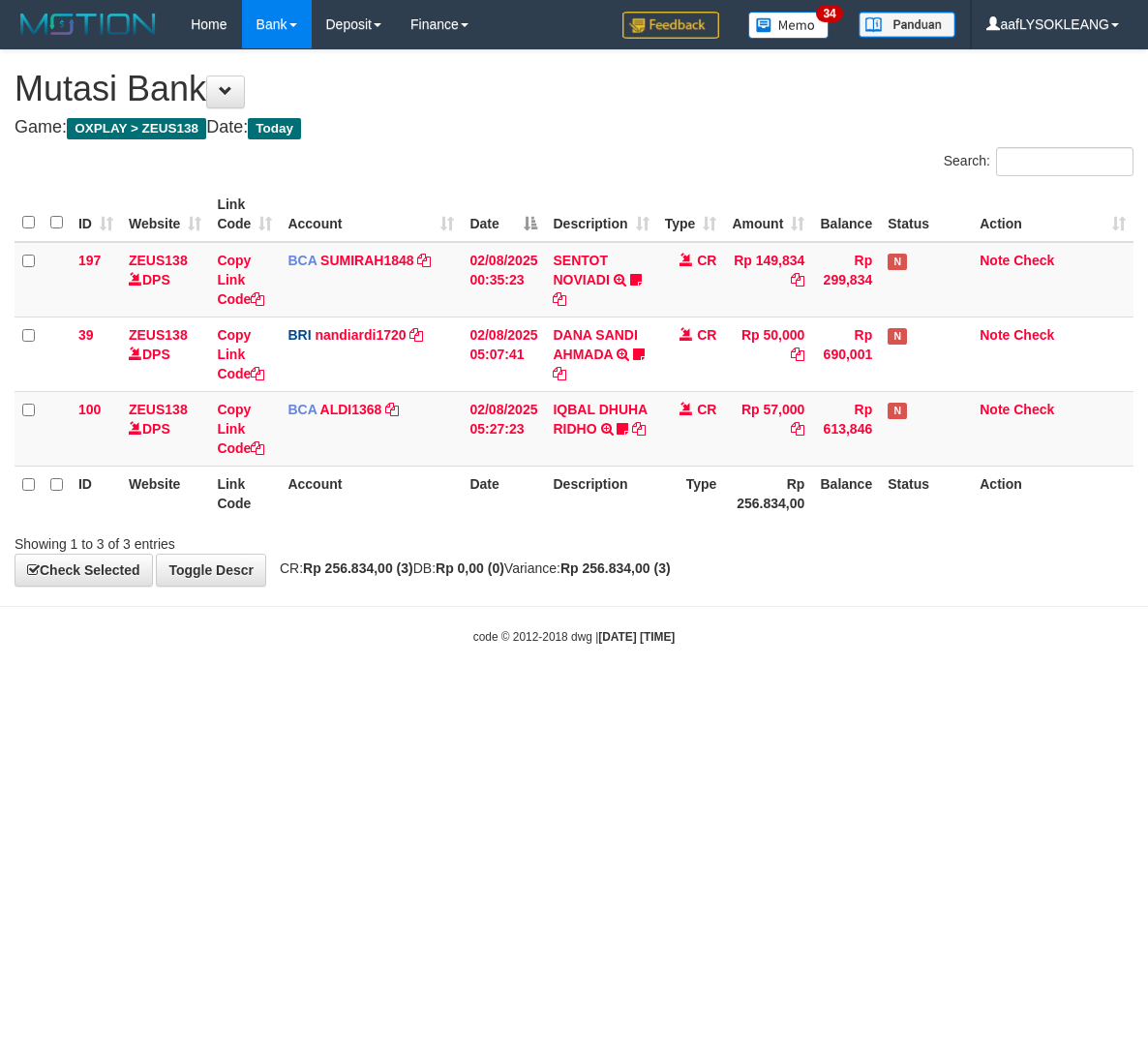 scroll, scrollTop: 0, scrollLeft: 0, axis: both 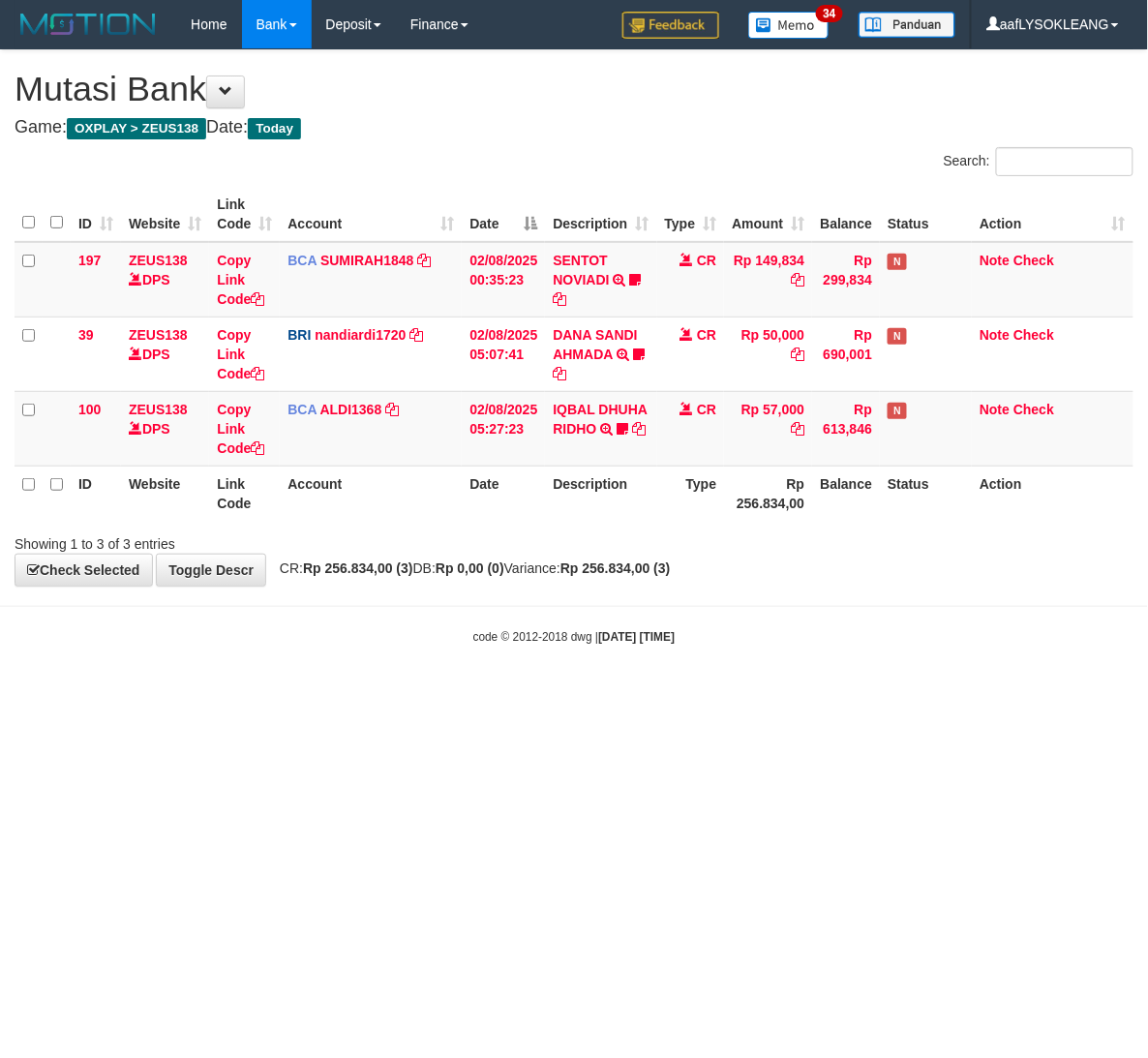 drag, startPoint x: 753, startPoint y: 610, endPoint x: 769, endPoint y: 603, distance: 17.464249 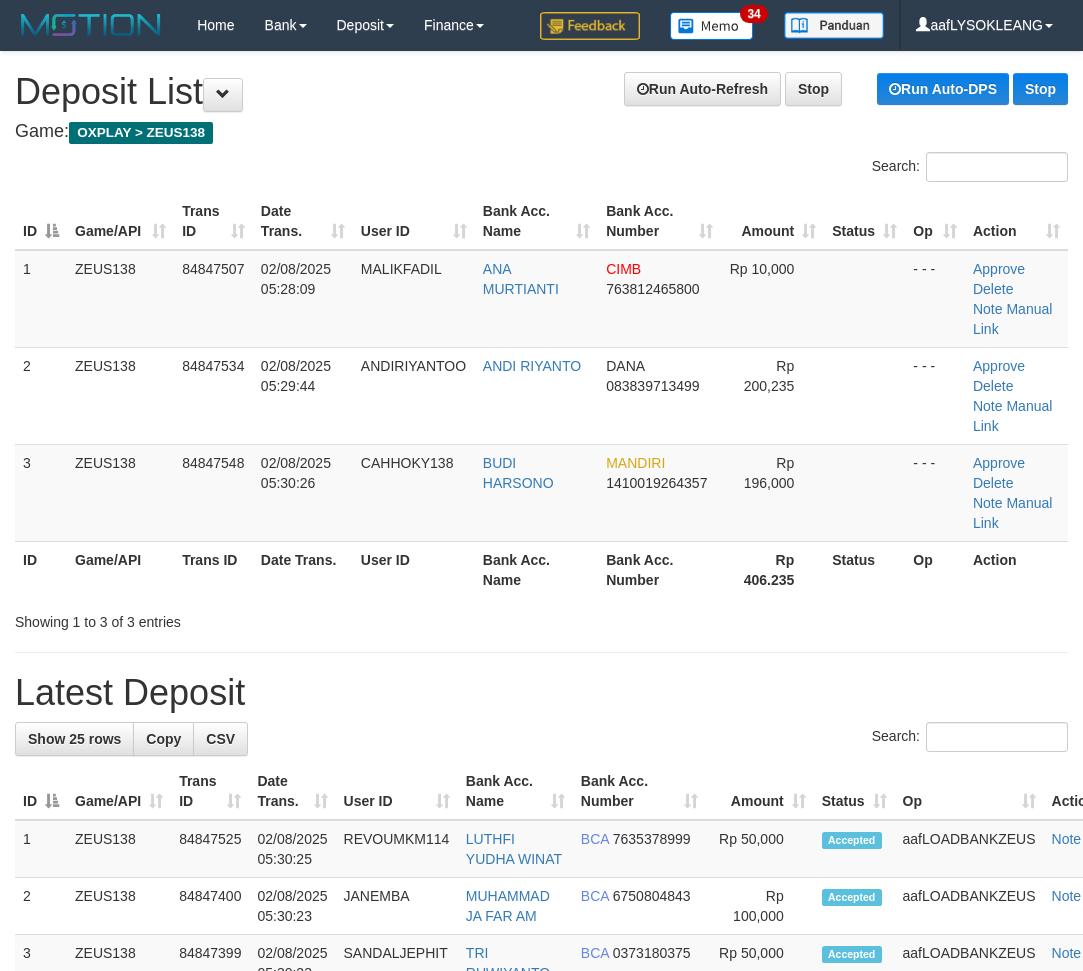 scroll, scrollTop: 0, scrollLeft: 0, axis: both 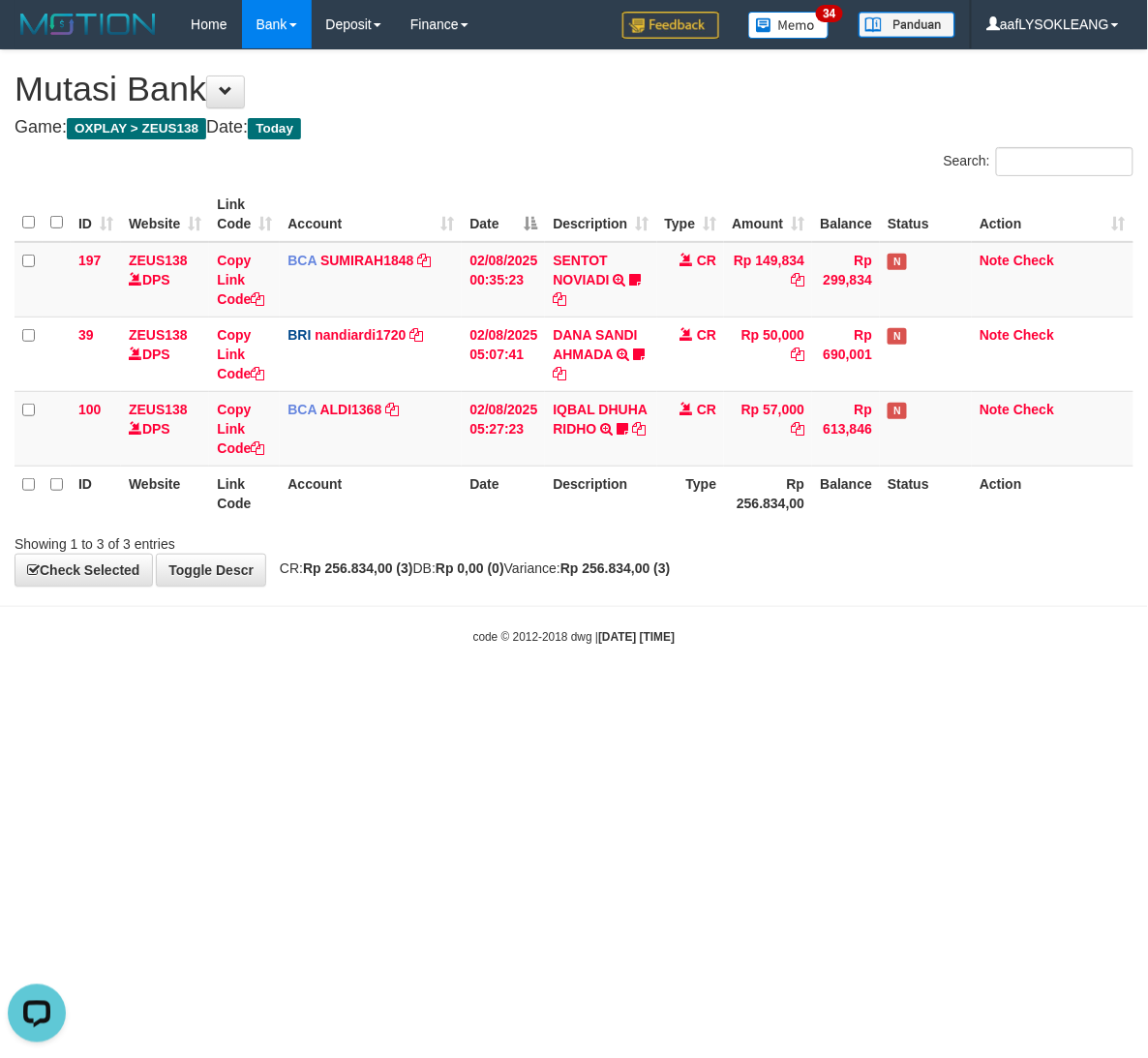 drag, startPoint x: 661, startPoint y: 606, endPoint x: 652, endPoint y: 598, distance: 12.0415946 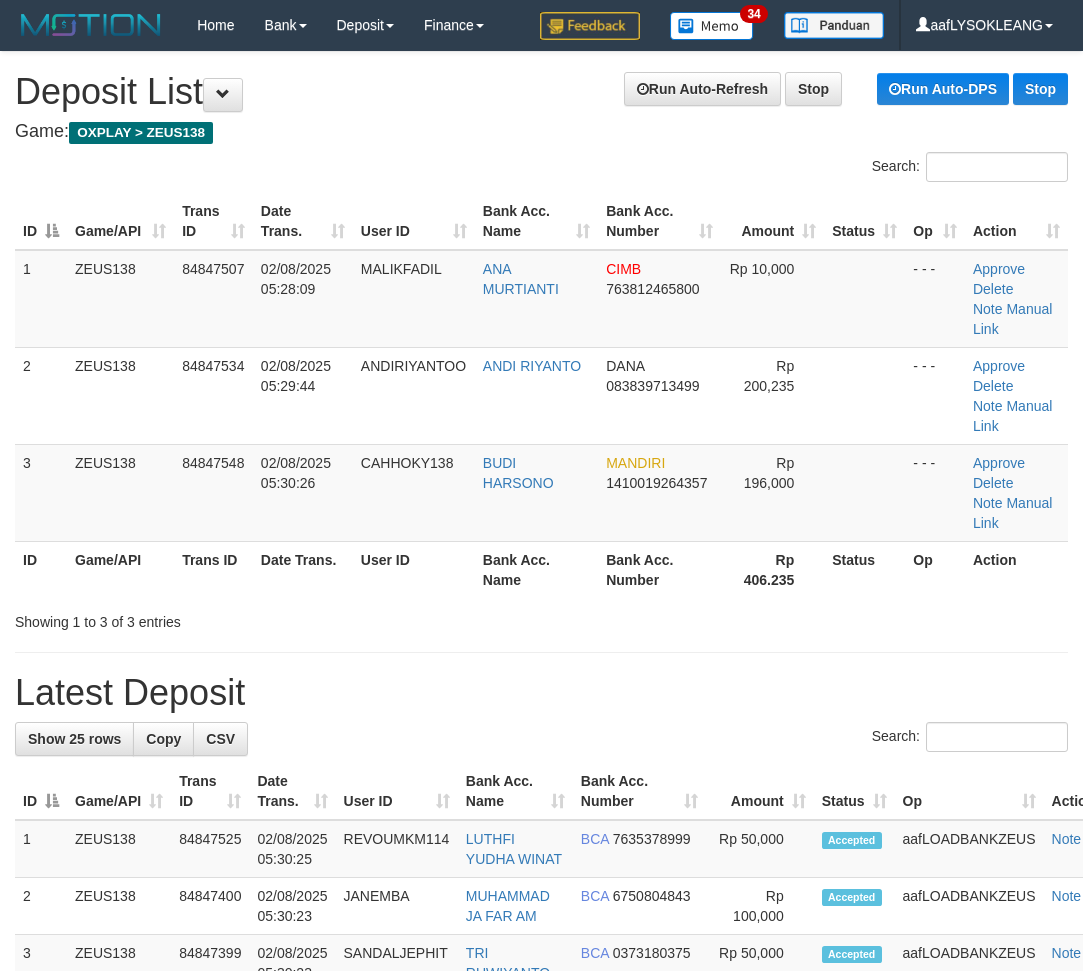 scroll, scrollTop: 0, scrollLeft: 0, axis: both 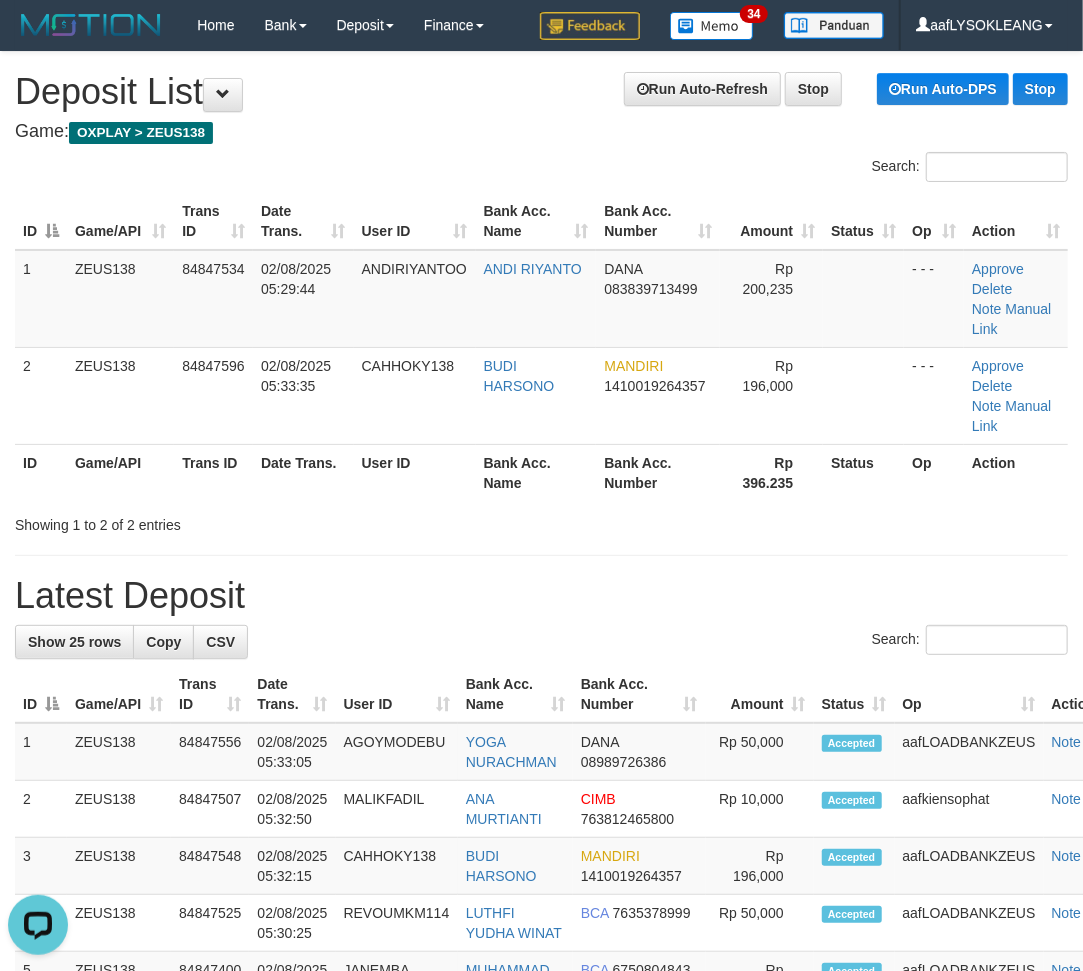 drag, startPoint x: 665, startPoint y: 691, endPoint x: 684, endPoint y: 677, distance: 23.600847 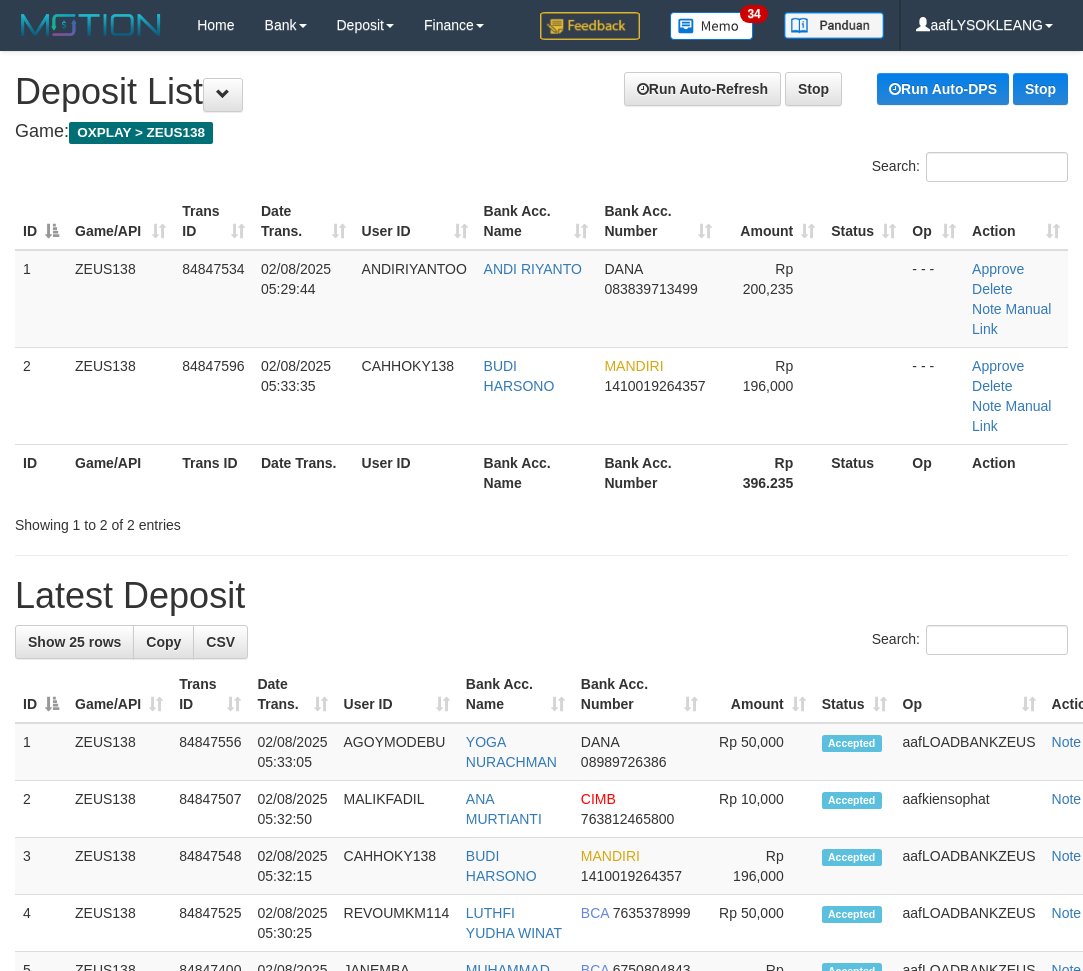 scroll, scrollTop: 0, scrollLeft: 0, axis: both 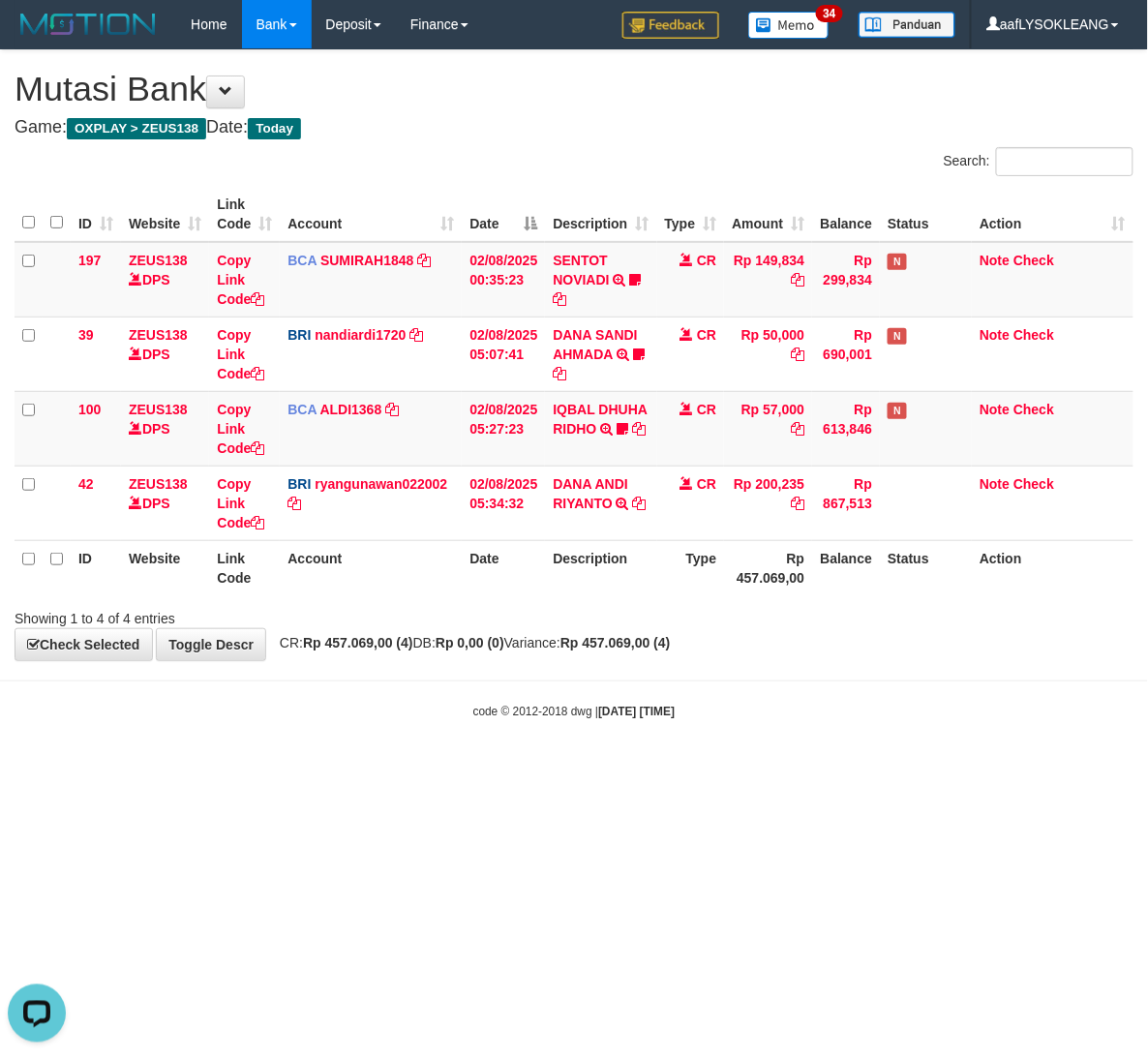 drag, startPoint x: 631, startPoint y: 559, endPoint x: 644, endPoint y: 549, distance: 16.401219 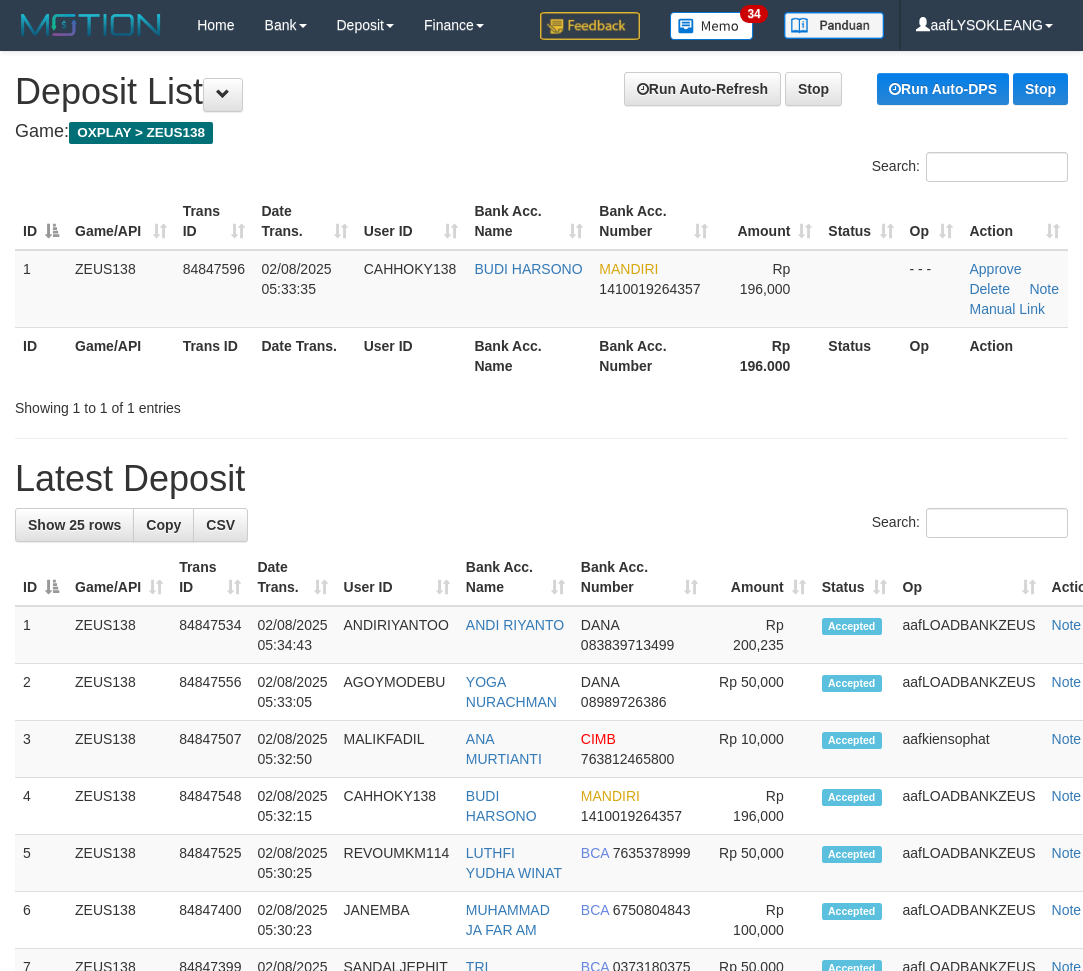 scroll, scrollTop: 0, scrollLeft: 0, axis: both 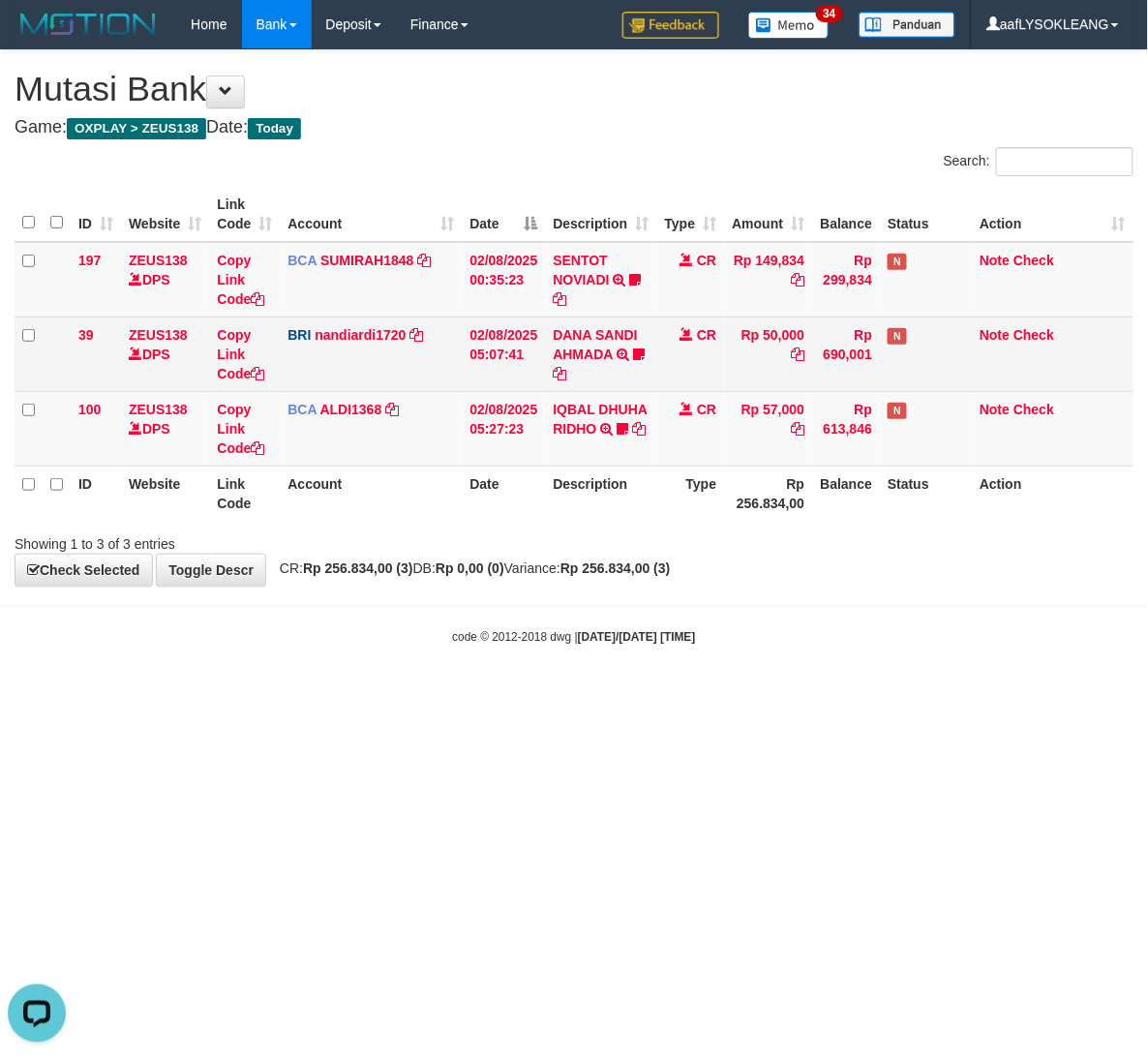 drag, startPoint x: 118, startPoint y: 323, endPoint x: 93, endPoint y: 325, distance: 25.079872 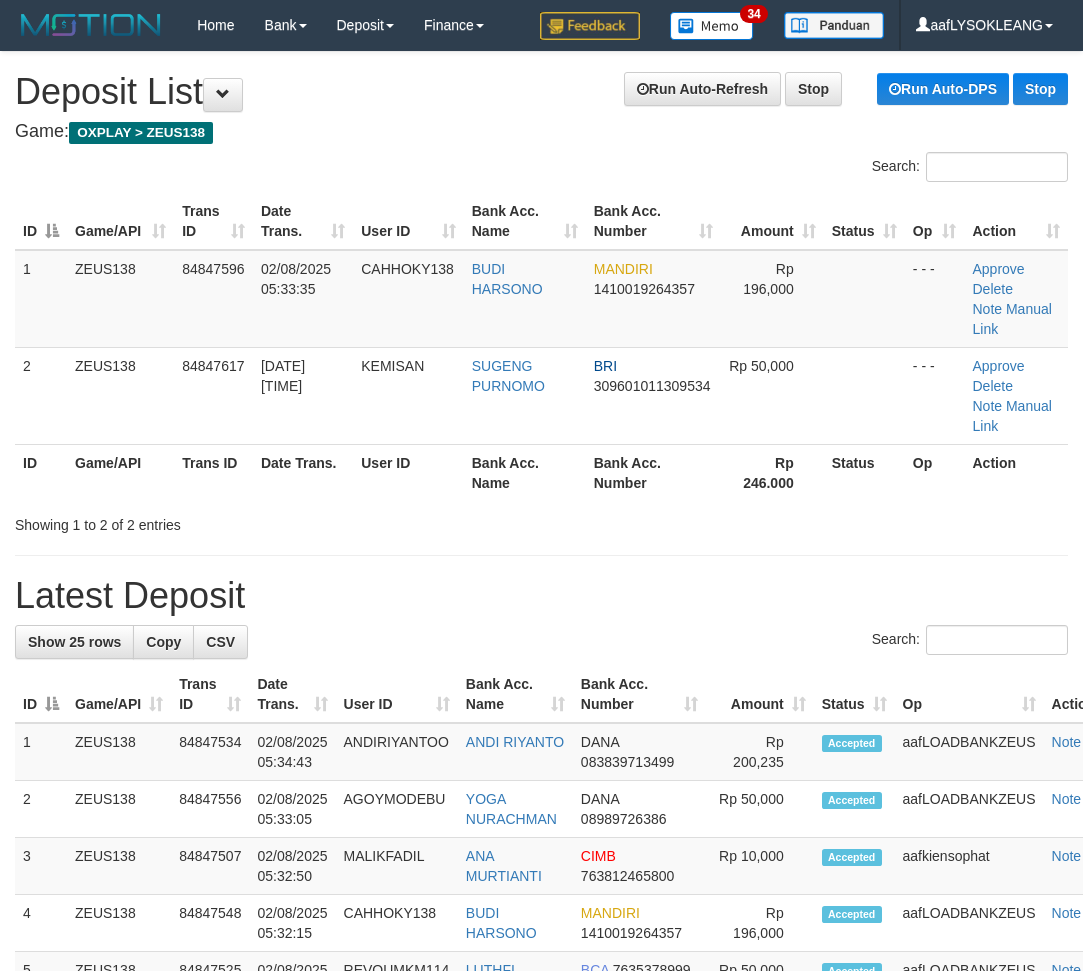 scroll, scrollTop: 0, scrollLeft: 0, axis: both 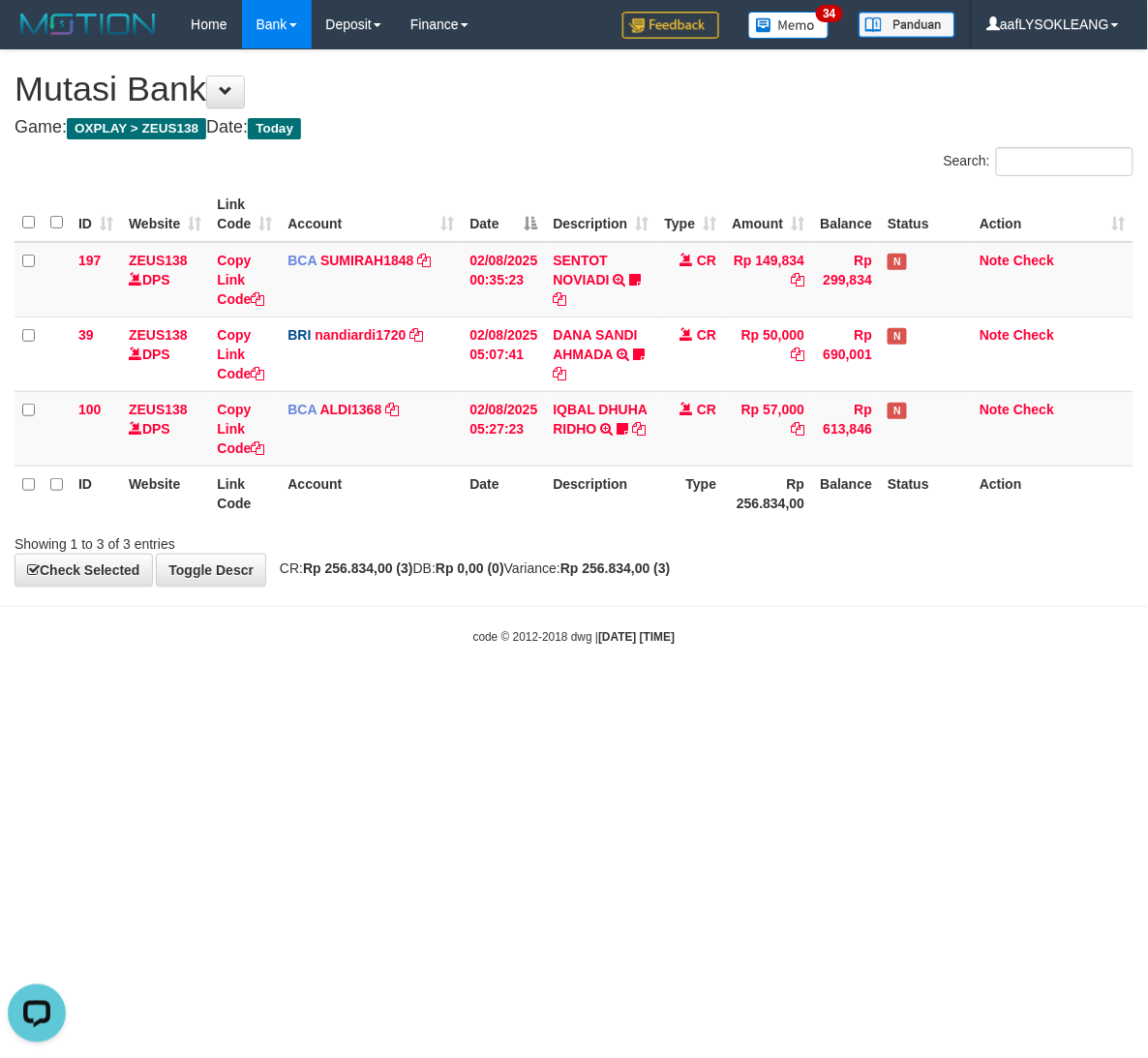 drag, startPoint x: 798, startPoint y: 647, endPoint x: 596, endPoint y: 702, distance: 209.35377 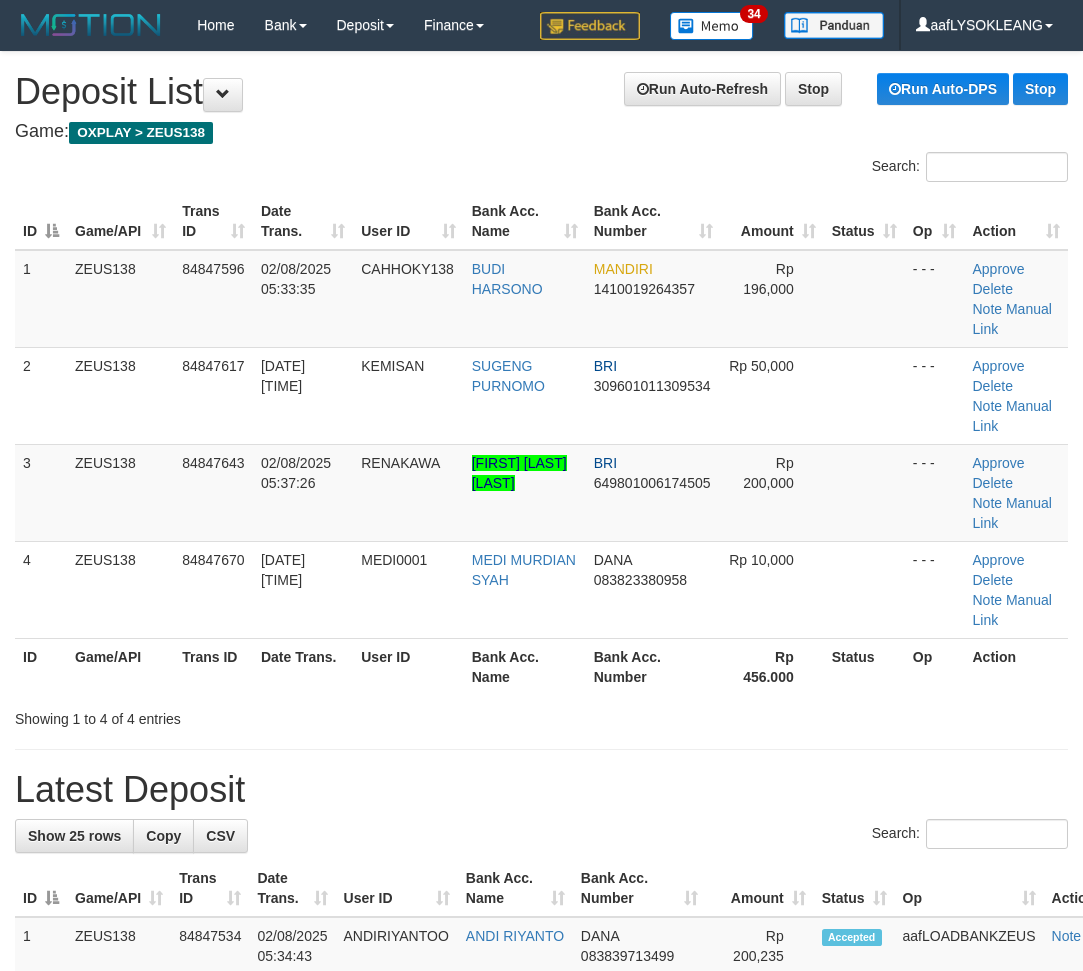 scroll, scrollTop: 0, scrollLeft: 0, axis: both 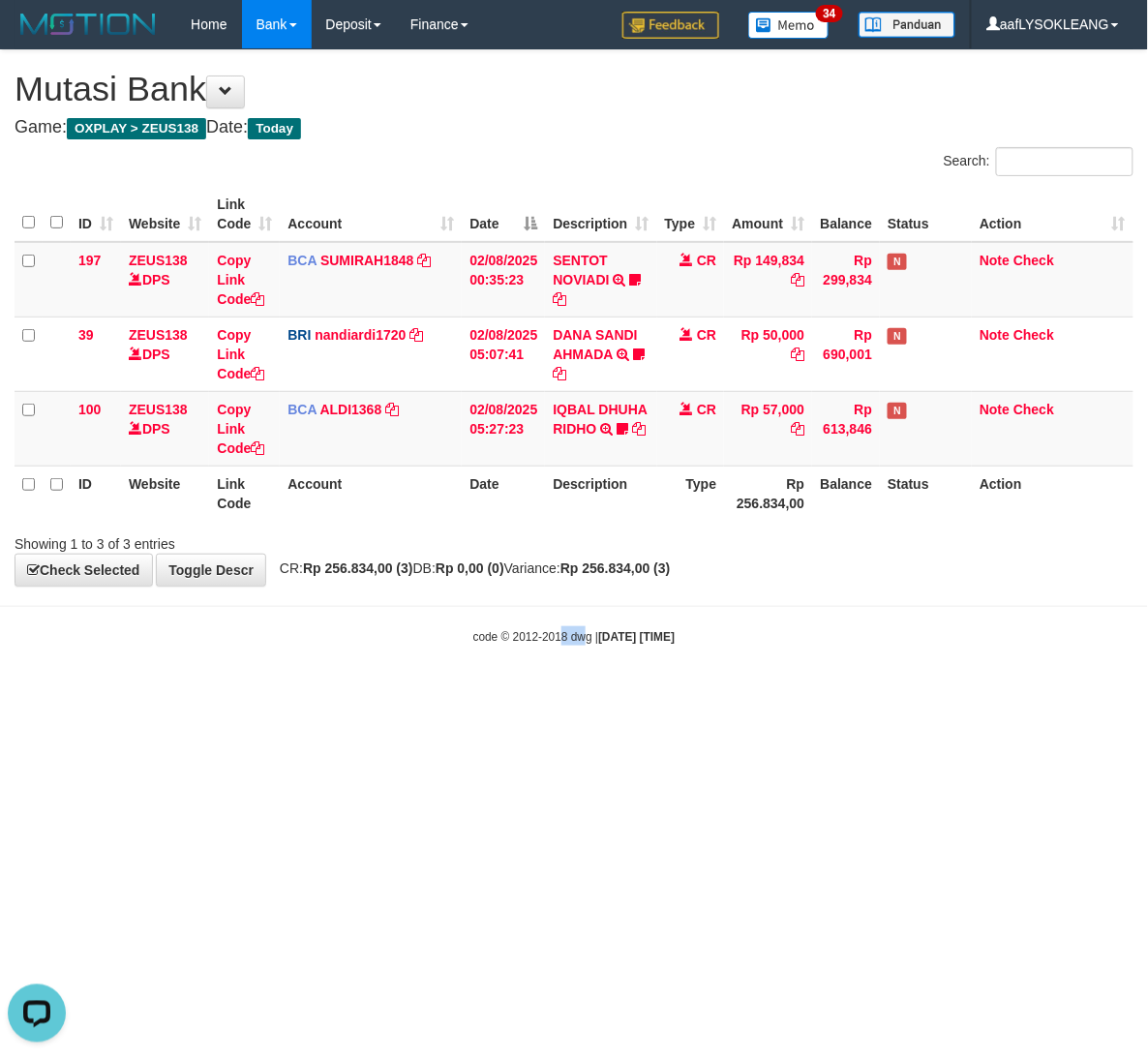 drag, startPoint x: 559, startPoint y: 662, endPoint x: 0, endPoint y: 554, distance: 569.3373 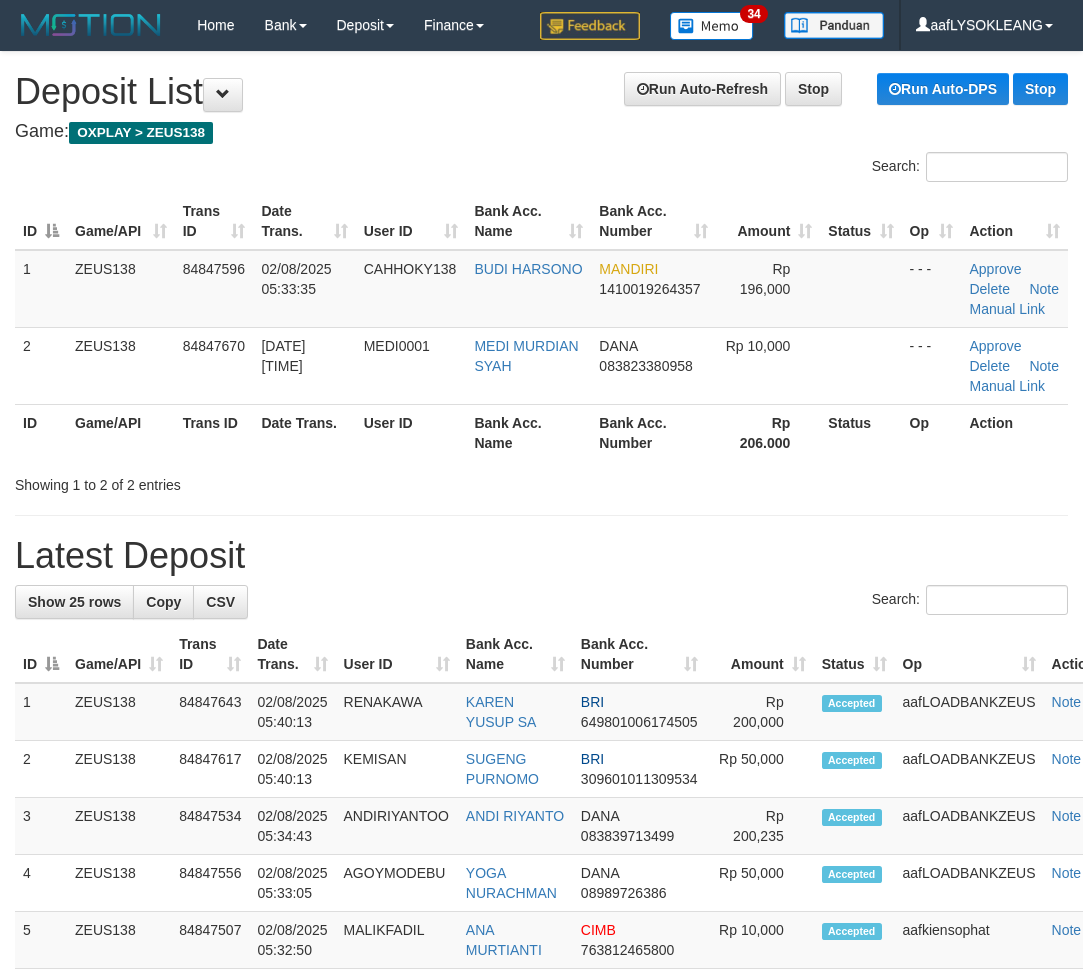 scroll, scrollTop: 0, scrollLeft: 0, axis: both 